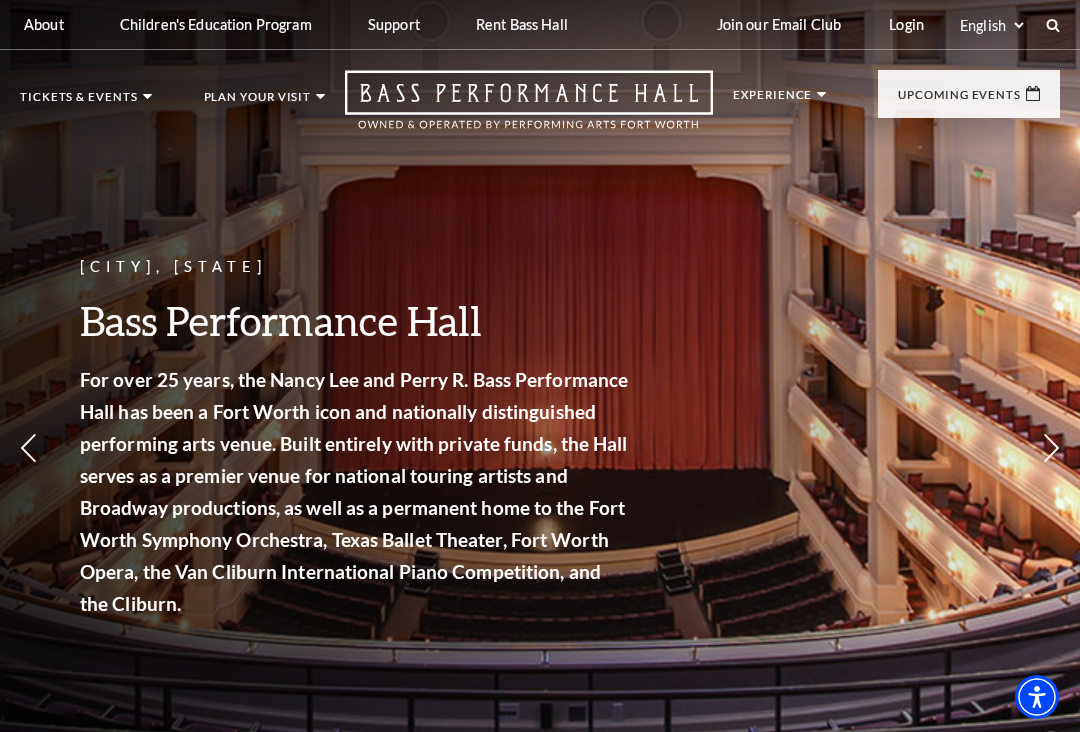 scroll, scrollTop: 0, scrollLeft: 0, axis: both 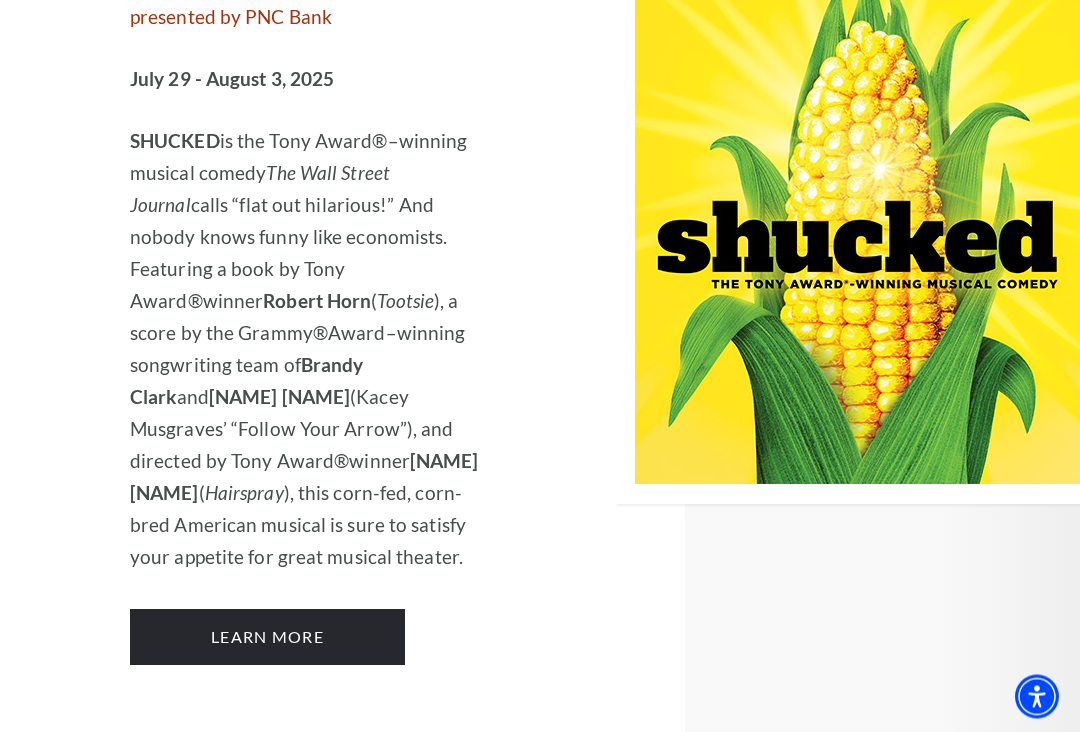click on "Learn More" at bounding box center (267, 638) 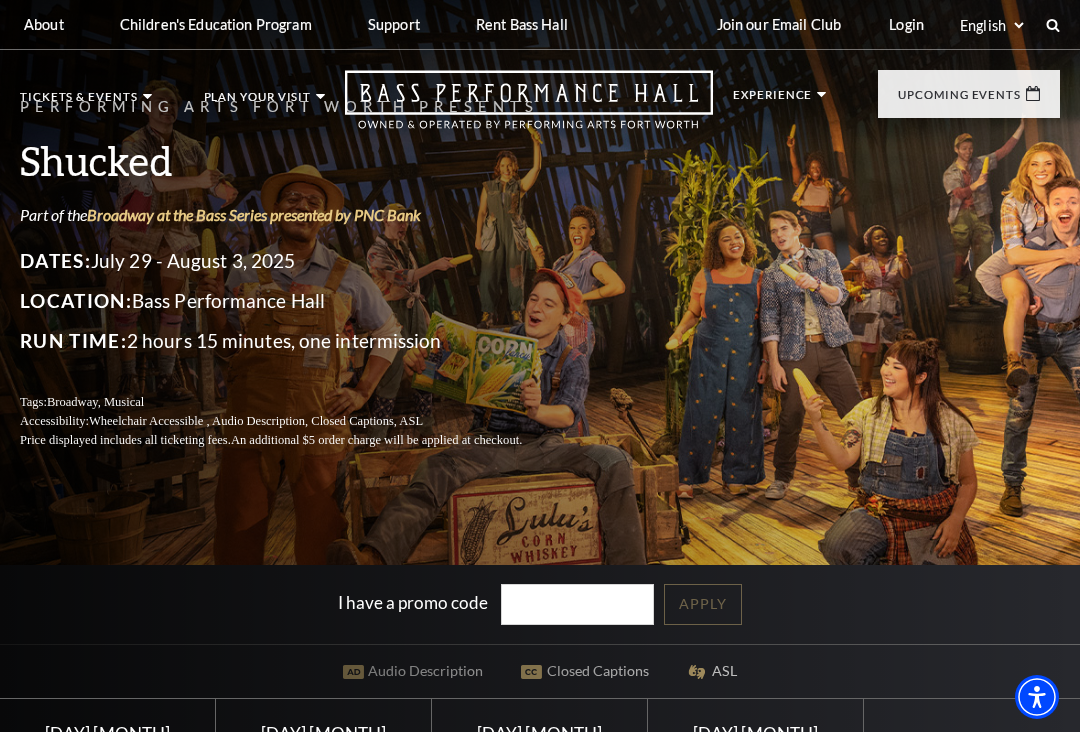 scroll, scrollTop: 0, scrollLeft: 0, axis: both 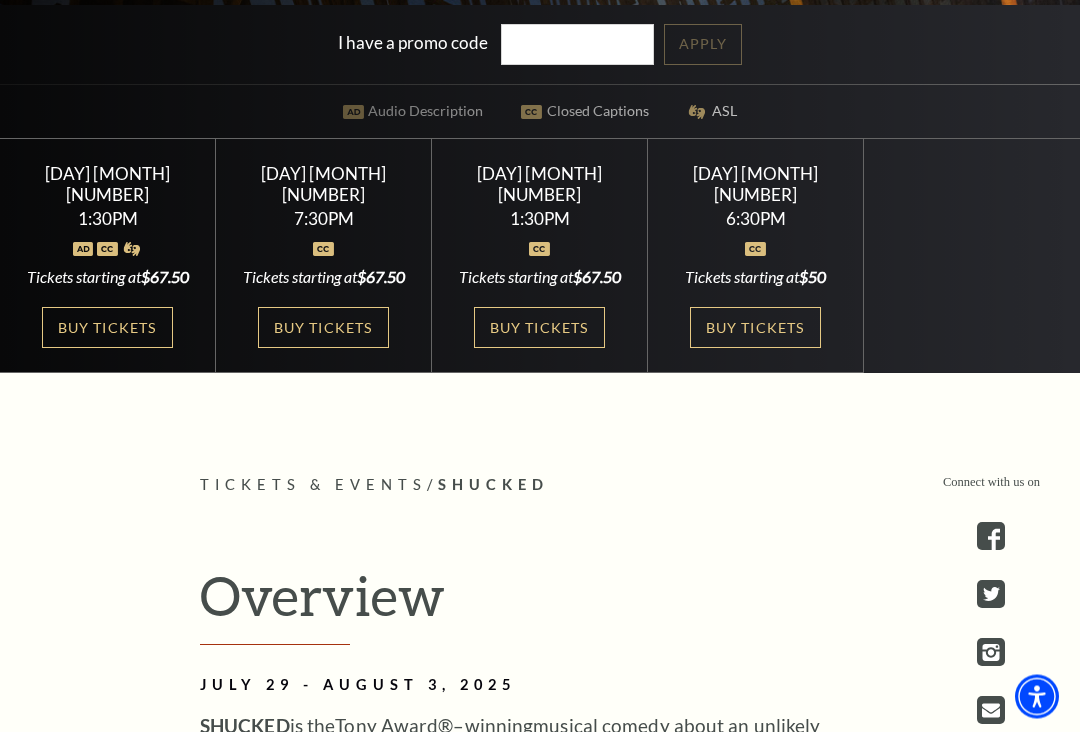 click on "Buy Tickets" at bounding box center [323, 328] 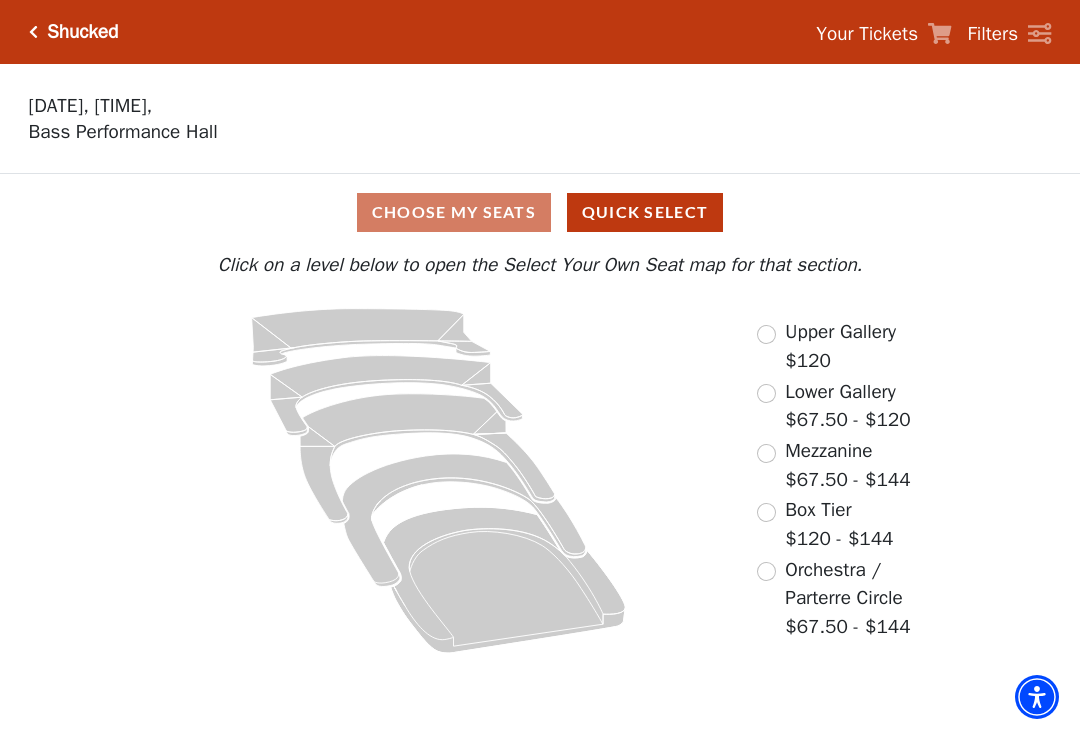 scroll, scrollTop: -50, scrollLeft: 0, axis: vertical 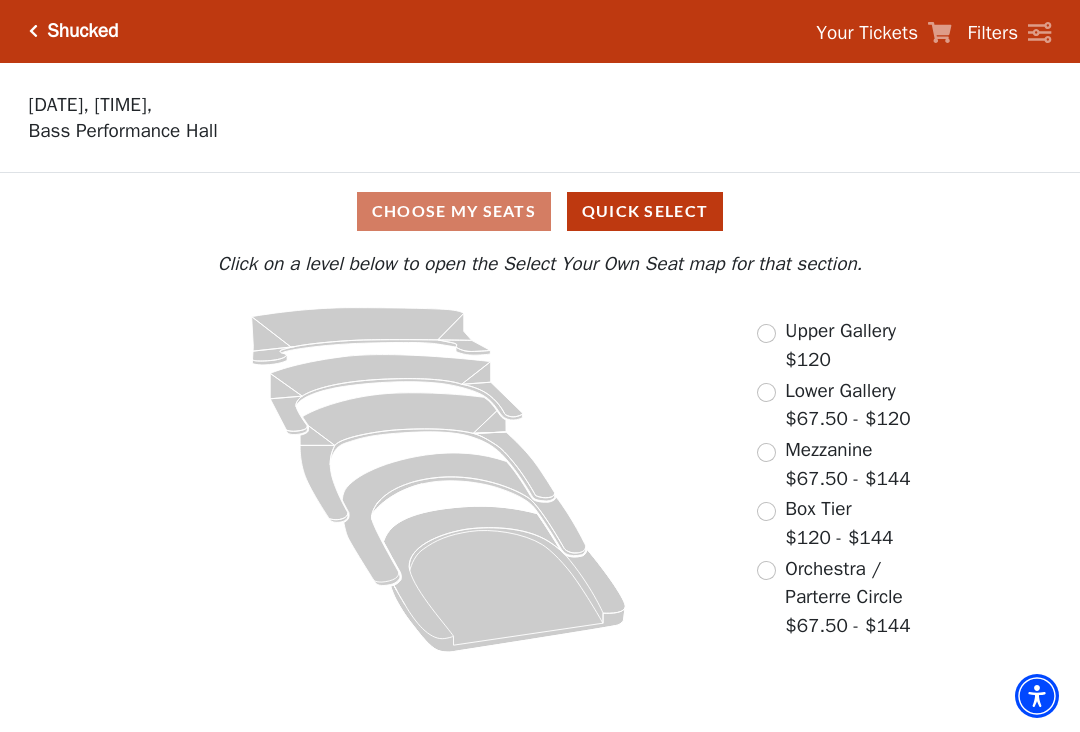 click at bounding box center (766, 571) 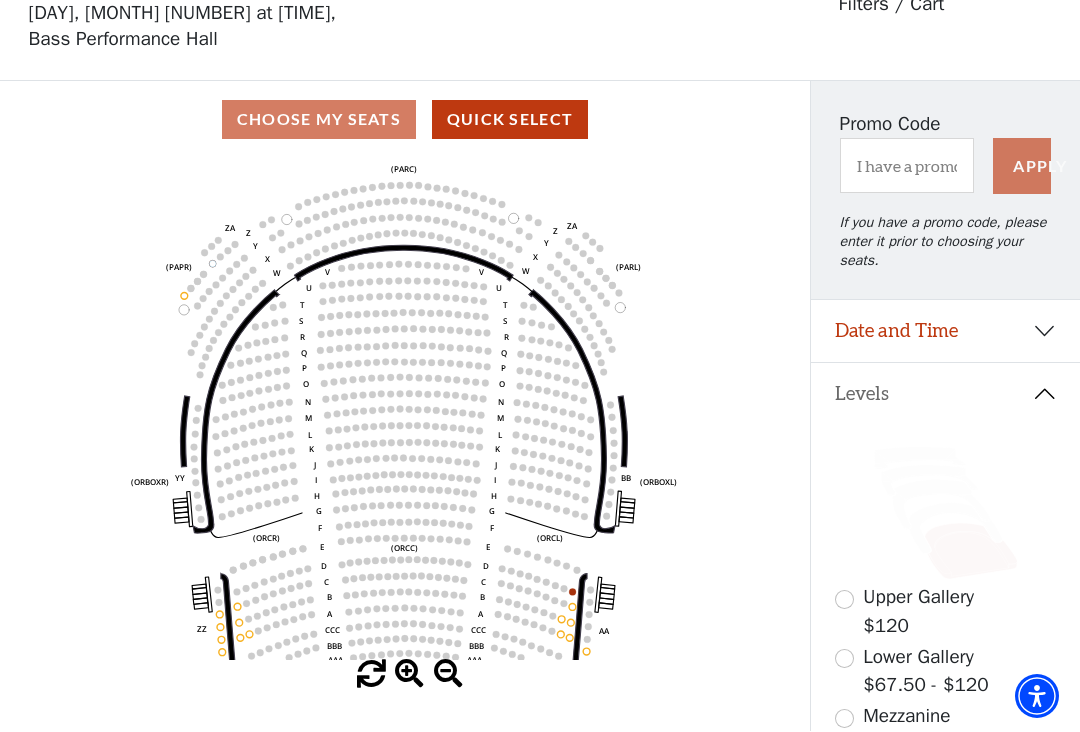 scroll, scrollTop: 93, scrollLeft: 0, axis: vertical 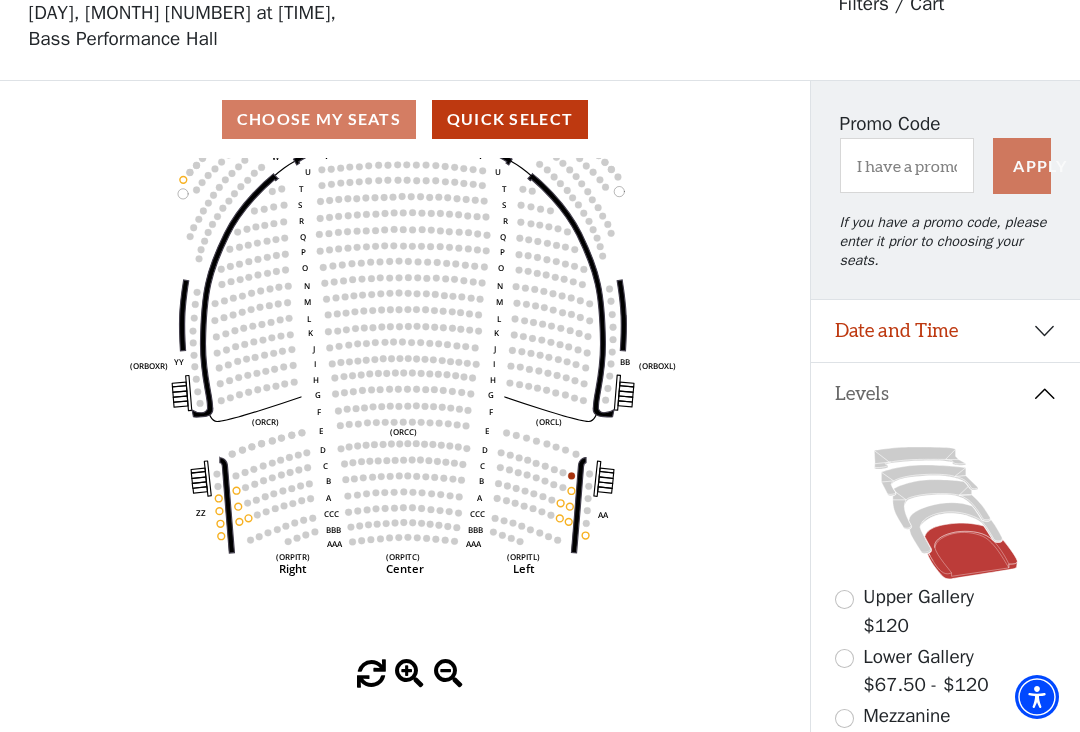click on "Choose My Seats
Quick Select" at bounding box center [405, 119] 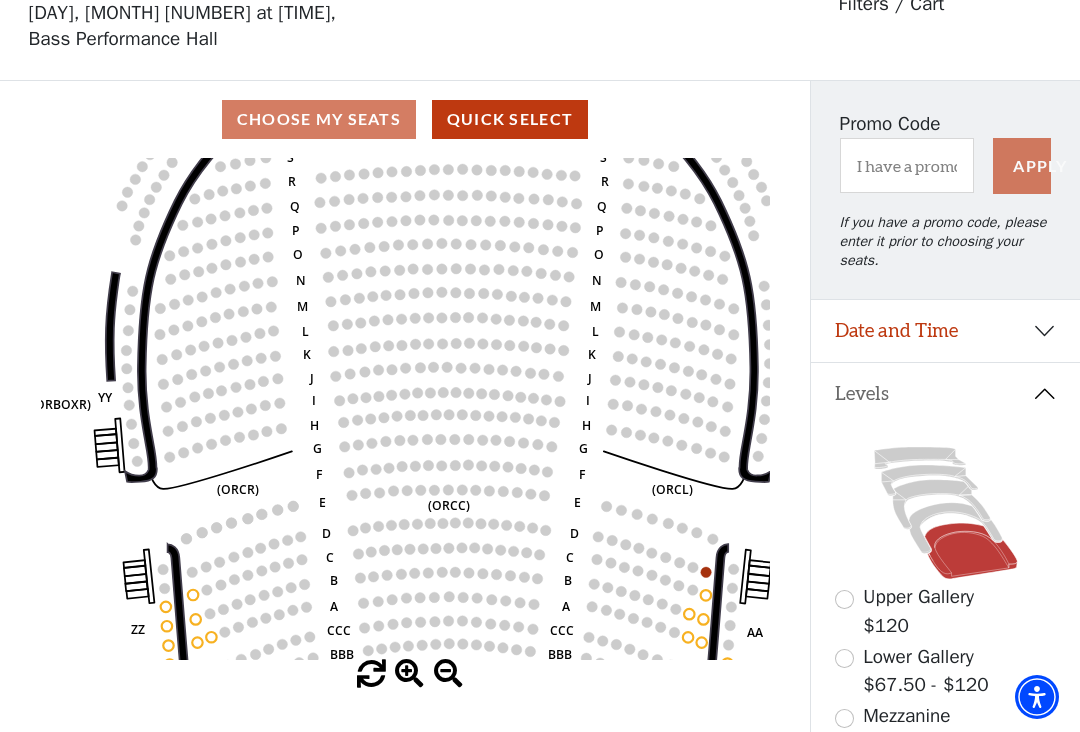 click 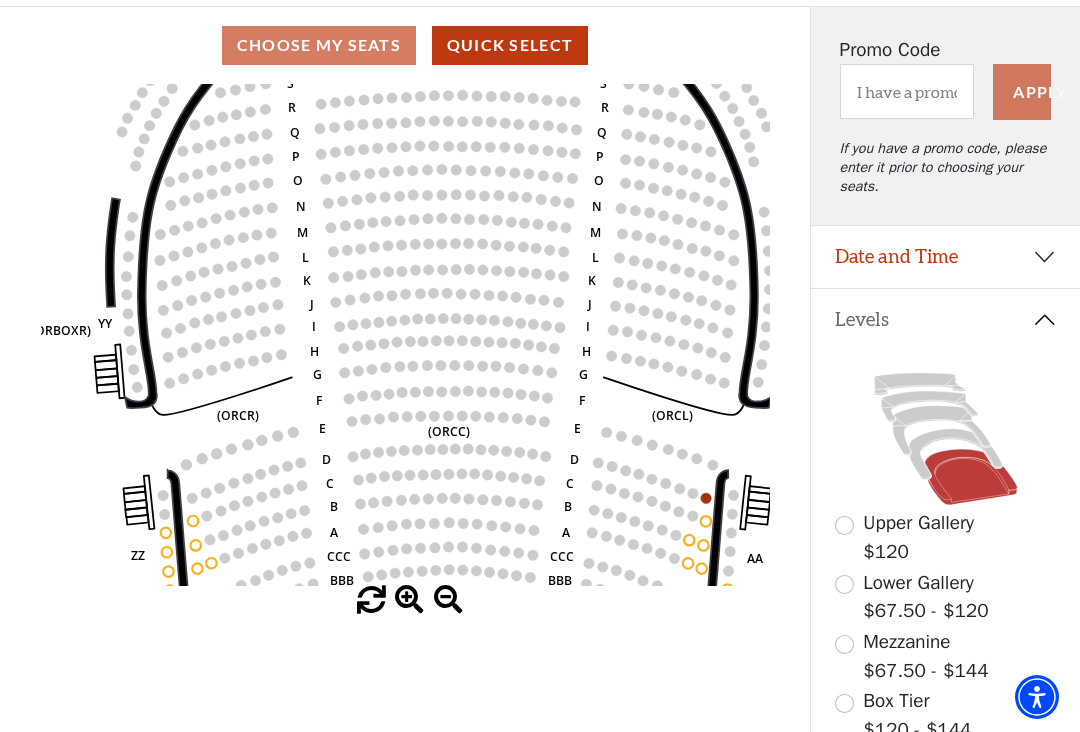scroll, scrollTop: 170, scrollLeft: 0, axis: vertical 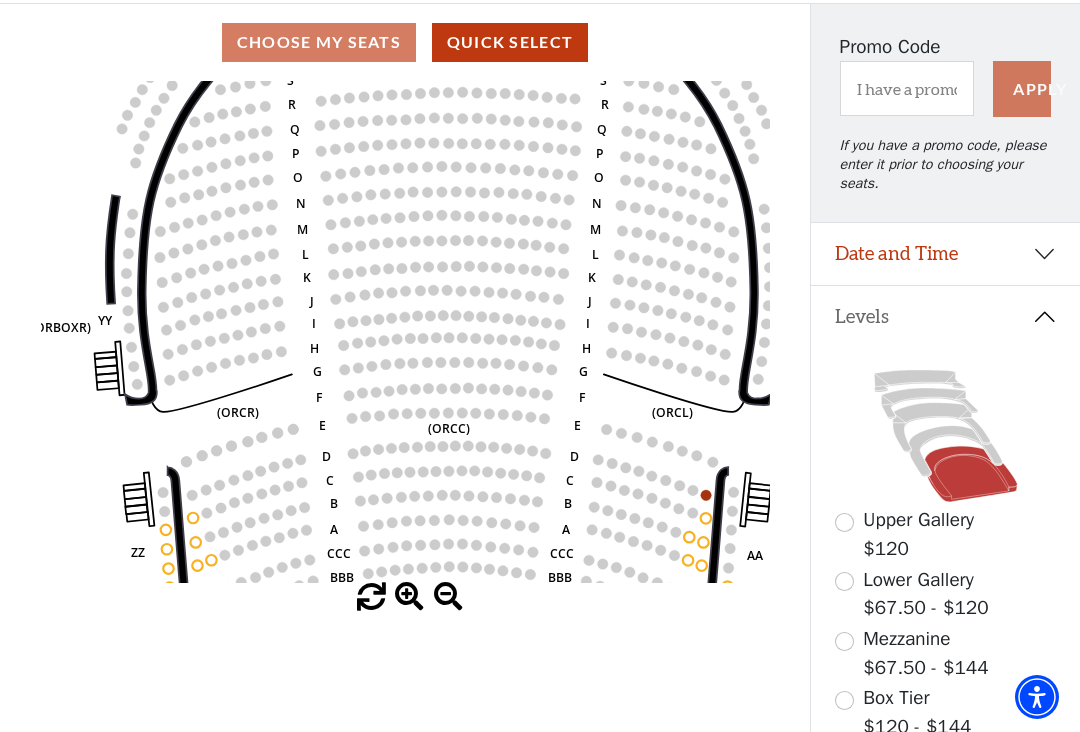 click on "Box Tier" at bounding box center [896, 698] 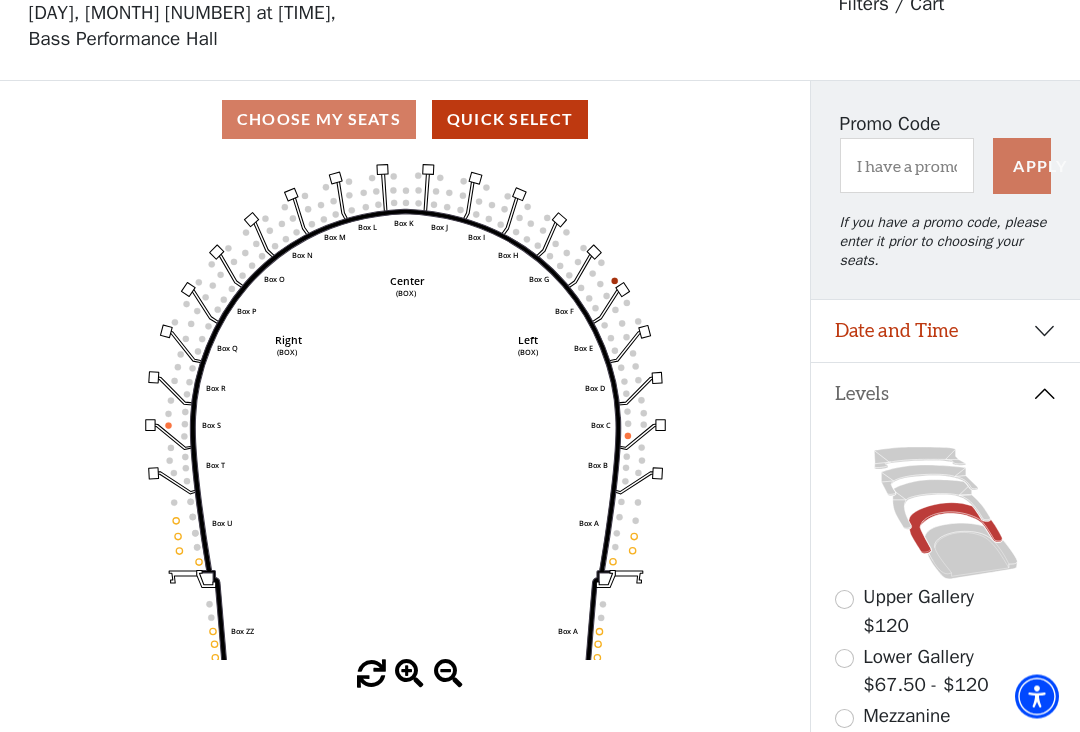 scroll, scrollTop: 93, scrollLeft: 0, axis: vertical 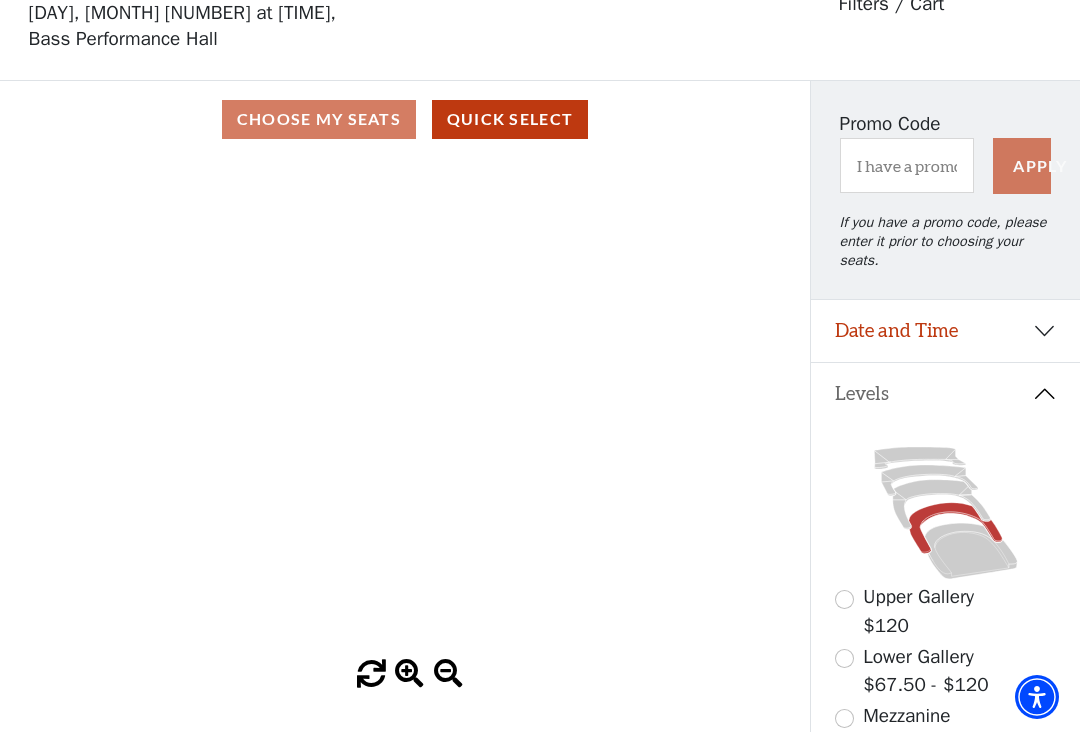 click on "Left   (BOX)   Right   (BOX)   Center   (BOX)   Box ZZ   Box U   Box T   Box S   Box R   Box Q   Box P   Box O   Box N   Box M   Box L   Box A   Box A   Box B   Box C   Box D   Box E   Box F   Box G   Box H   Box I   Box J   Box K" 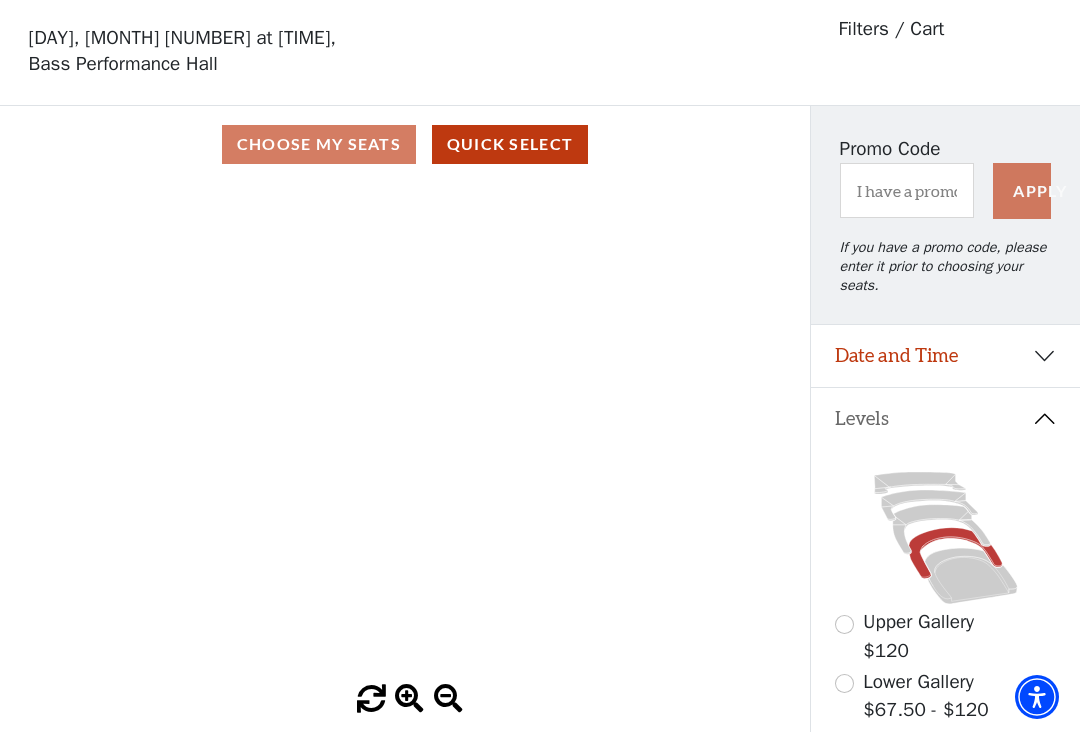 scroll, scrollTop: 0, scrollLeft: 0, axis: both 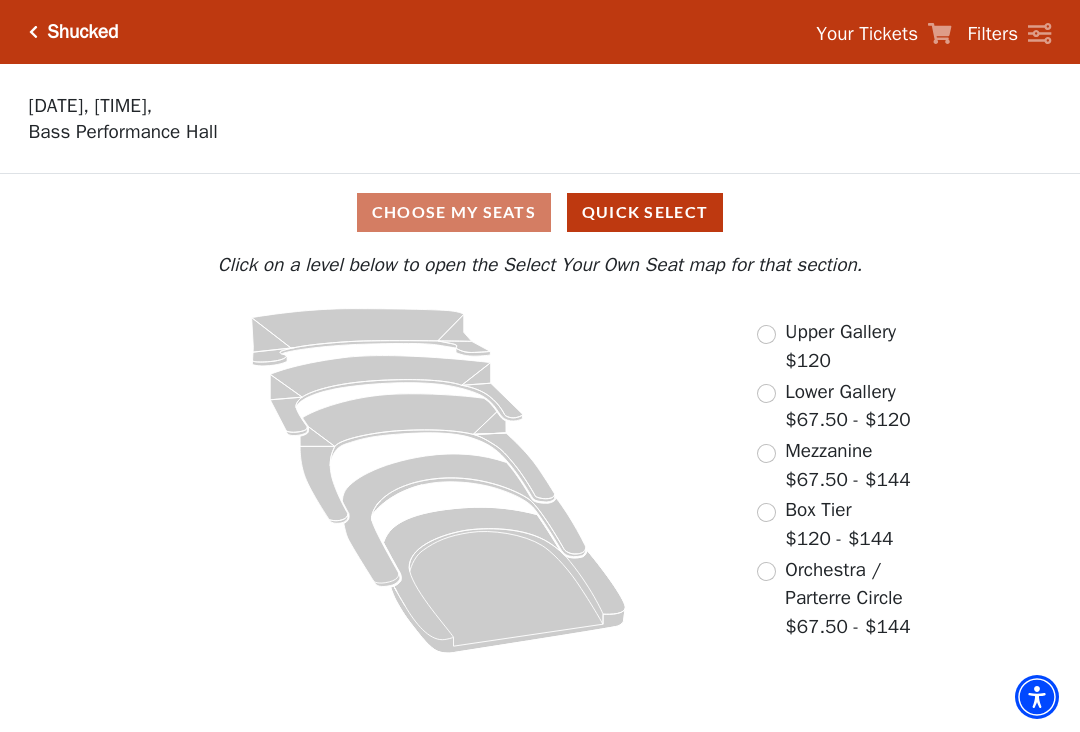 click on "Shucked   Your Tickets       Filters" at bounding box center (540, 32) 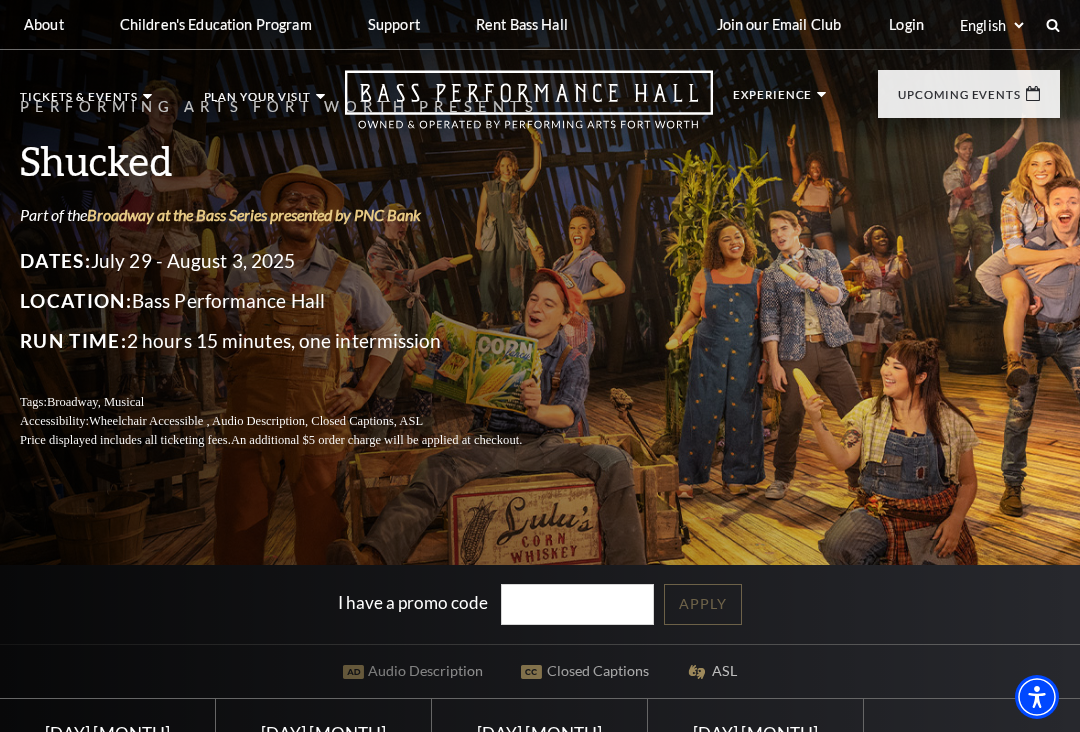 scroll, scrollTop: 0, scrollLeft: 0, axis: both 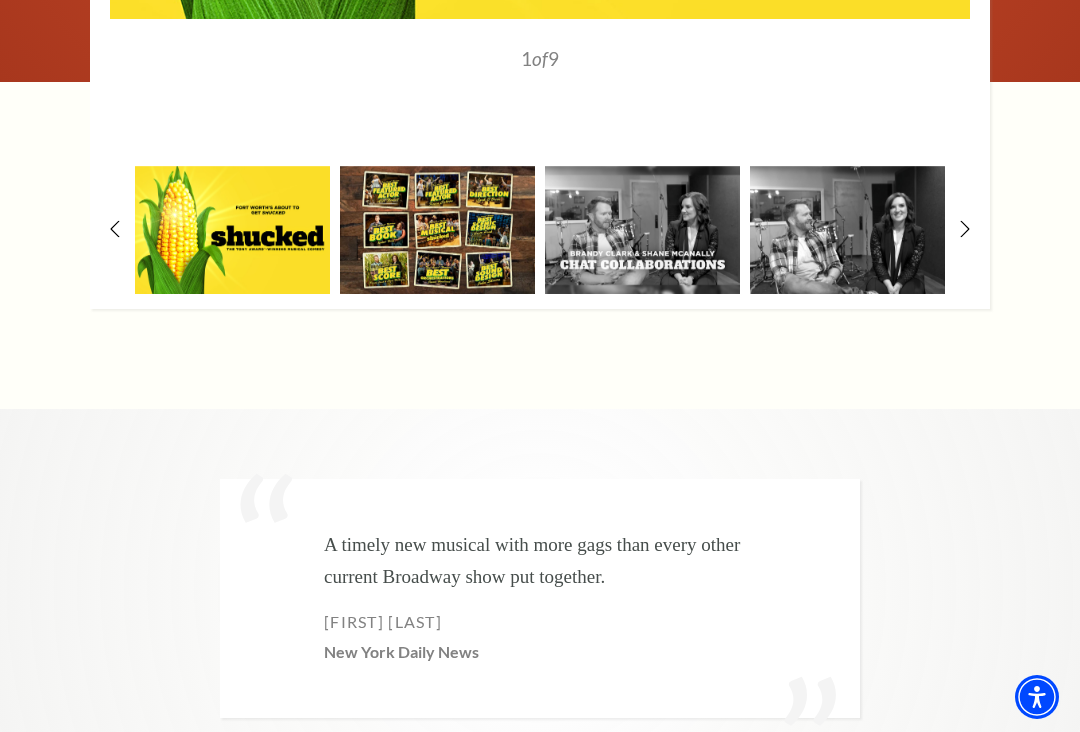 click at bounding box center [642, 230] 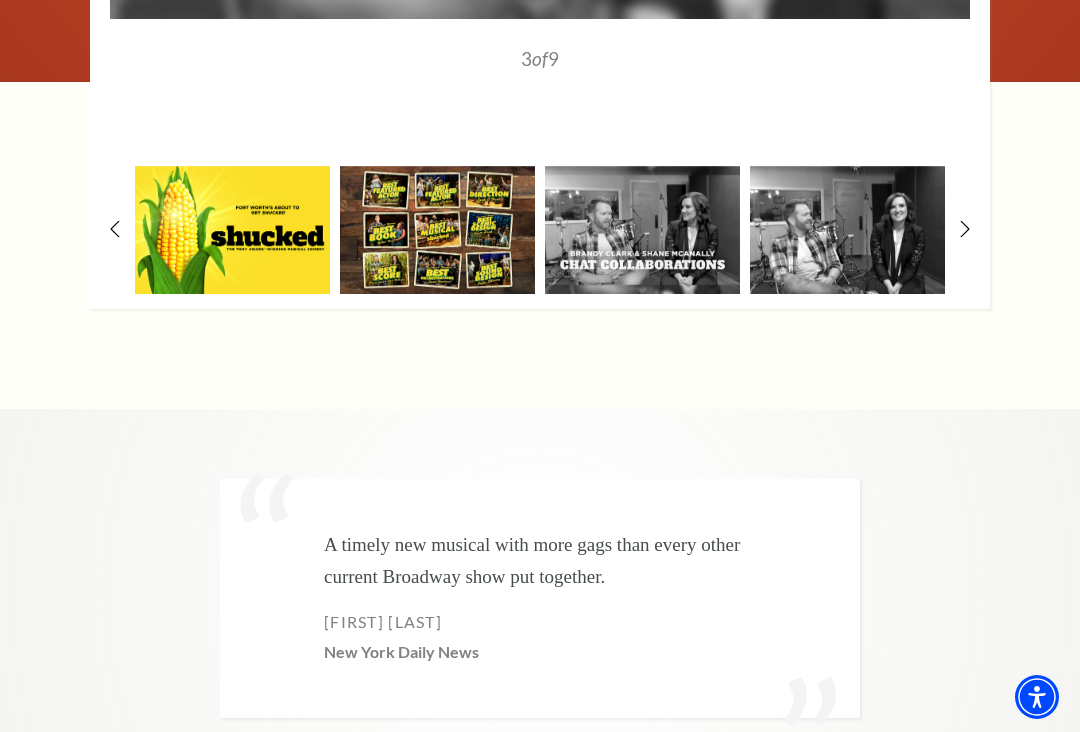 click at bounding box center (642, 230) 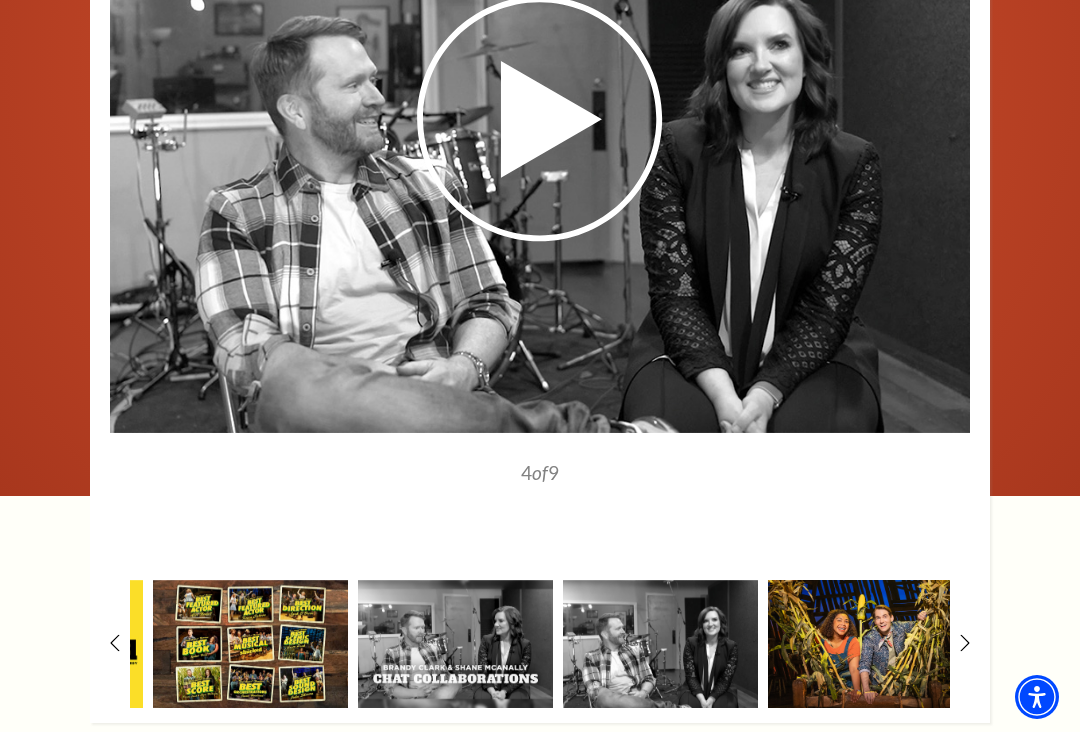 scroll, scrollTop: 2728, scrollLeft: 0, axis: vertical 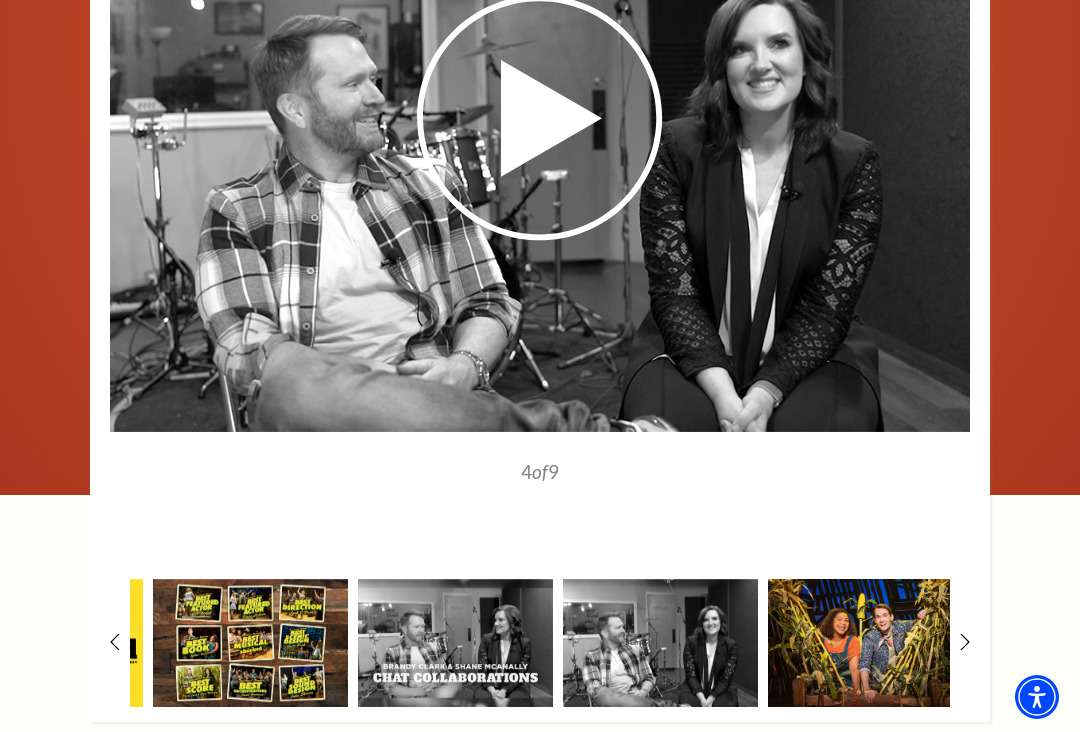 click at bounding box center (455, 643) 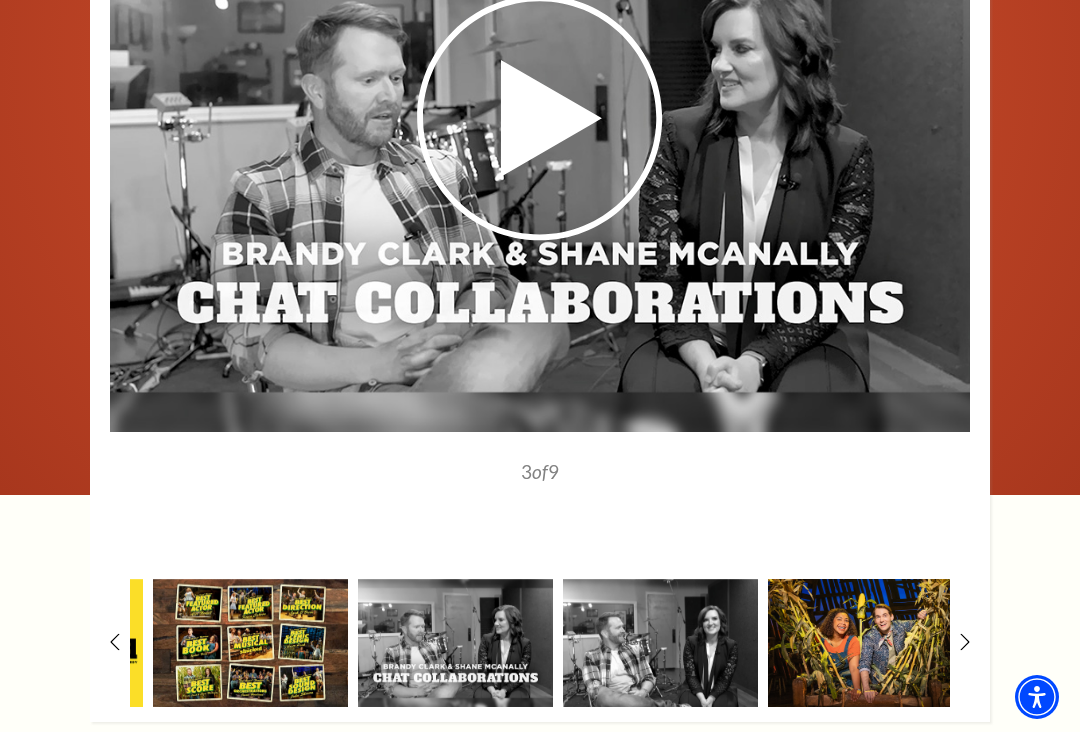 click 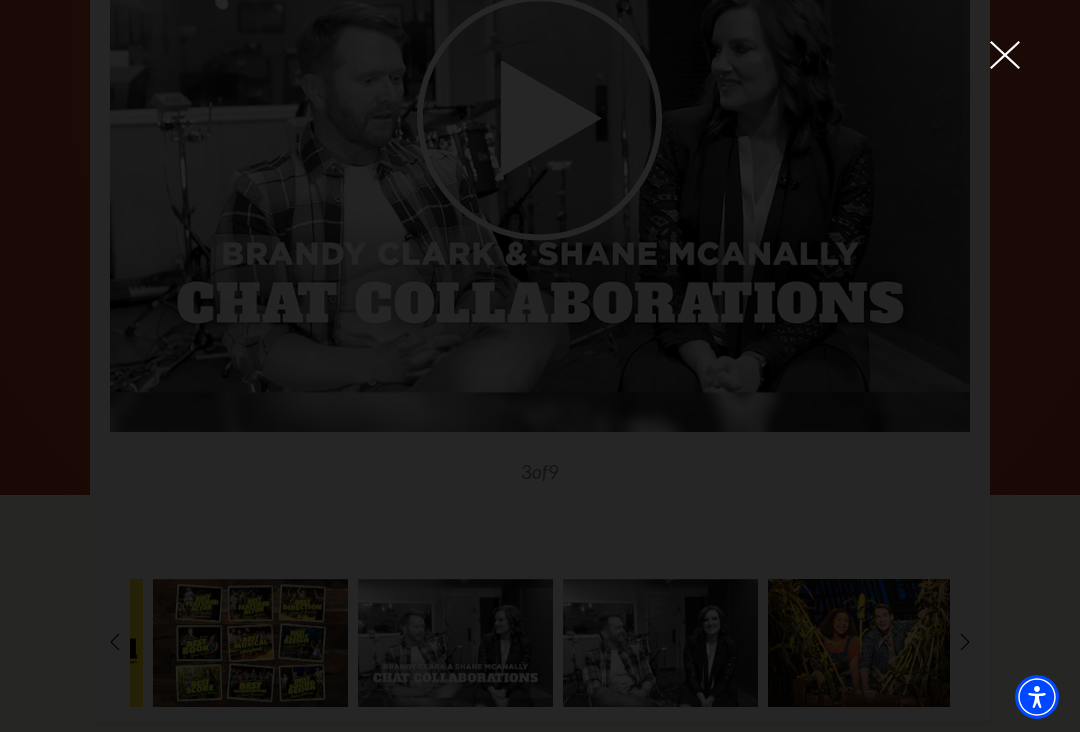 click at bounding box center [540, 366] 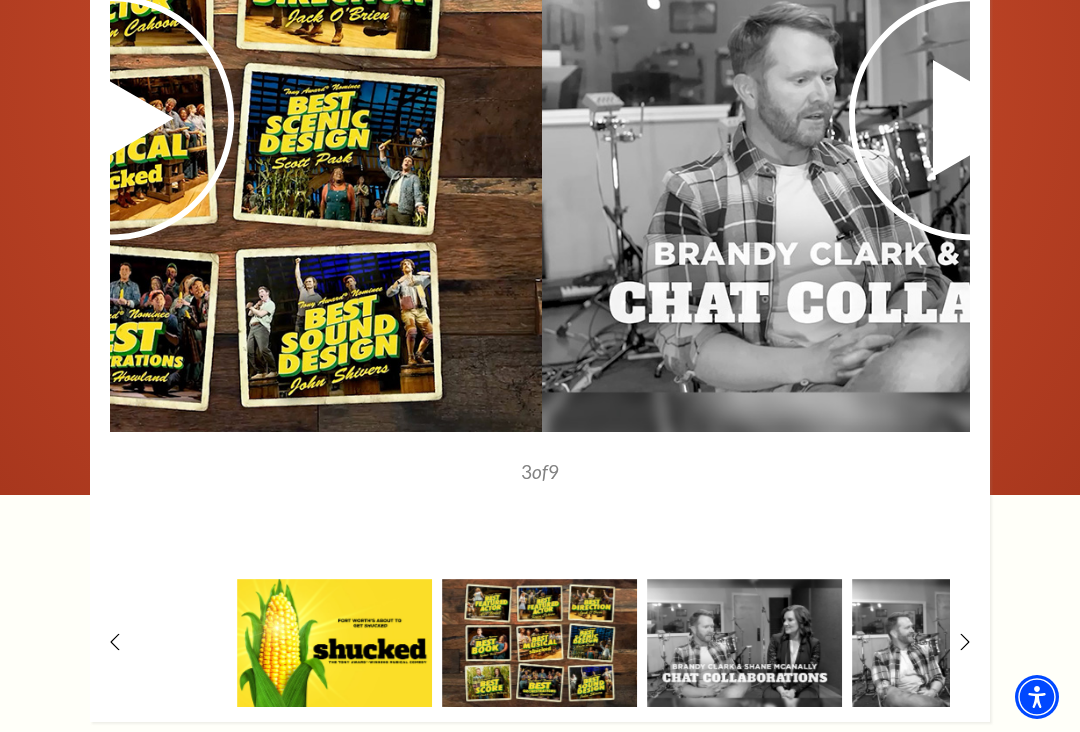 scroll, scrollTop: 2818, scrollLeft: 0, axis: vertical 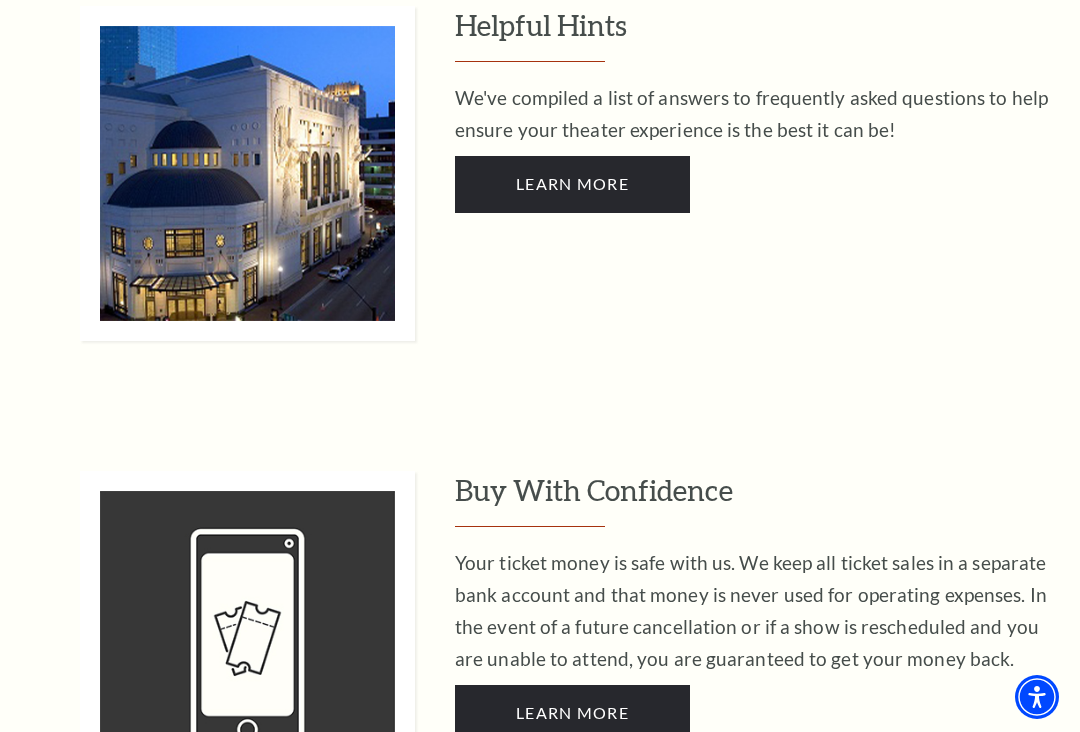 click on "Learn More" at bounding box center (572, 184) 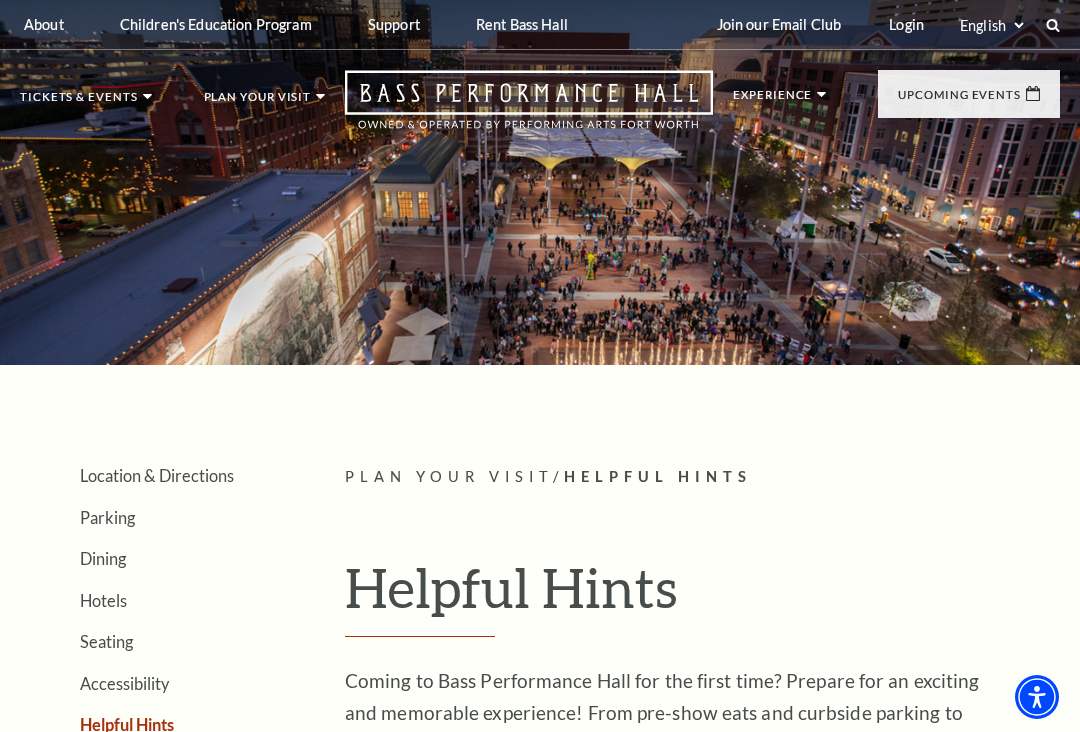 scroll, scrollTop: 0, scrollLeft: 0, axis: both 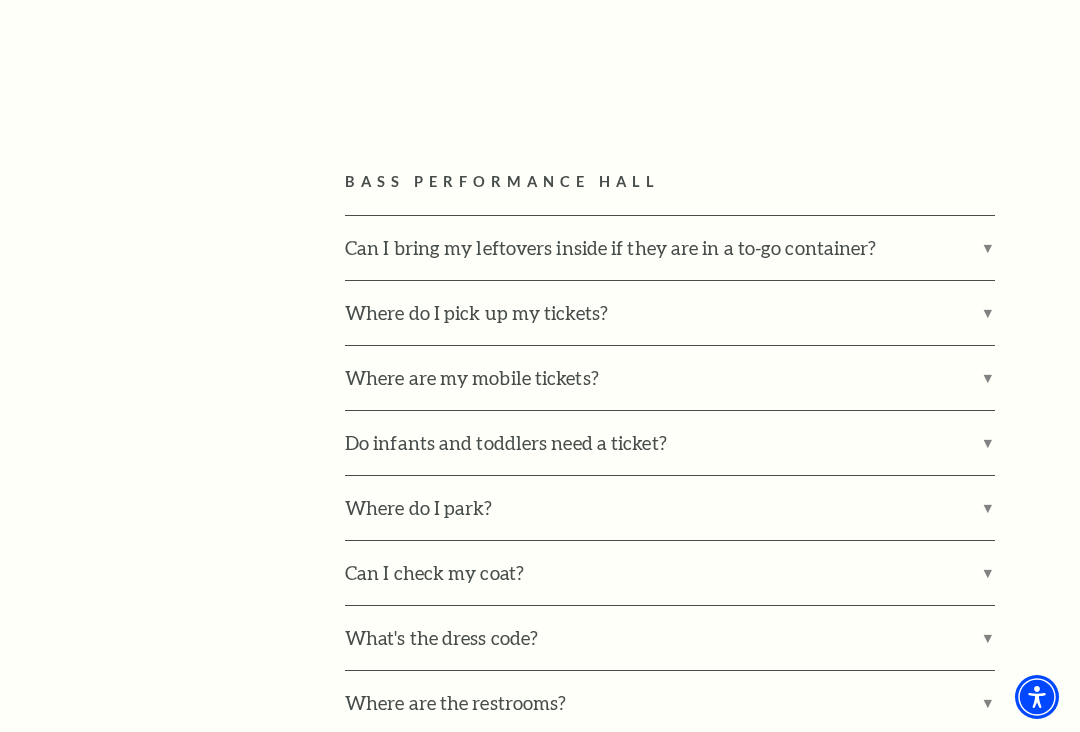 click on "Can I bring my leftovers inside if they are in a to-go container?" at bounding box center (670, 248) 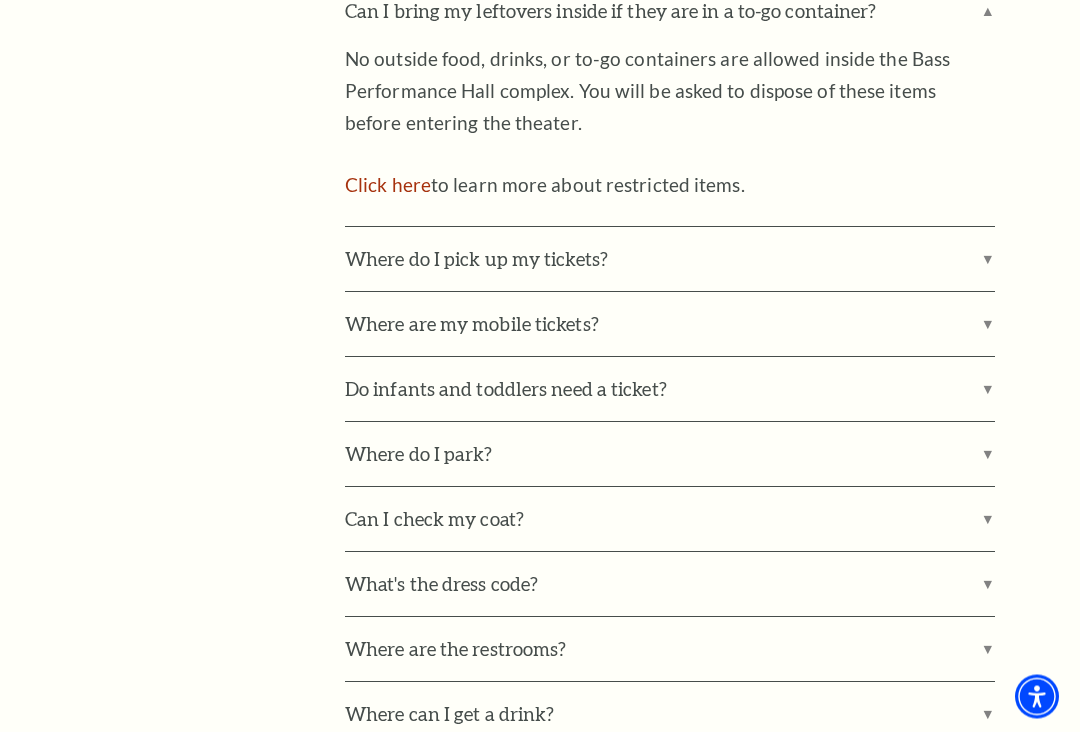 click on "Where do I pick up my tickets?" at bounding box center (670, 260) 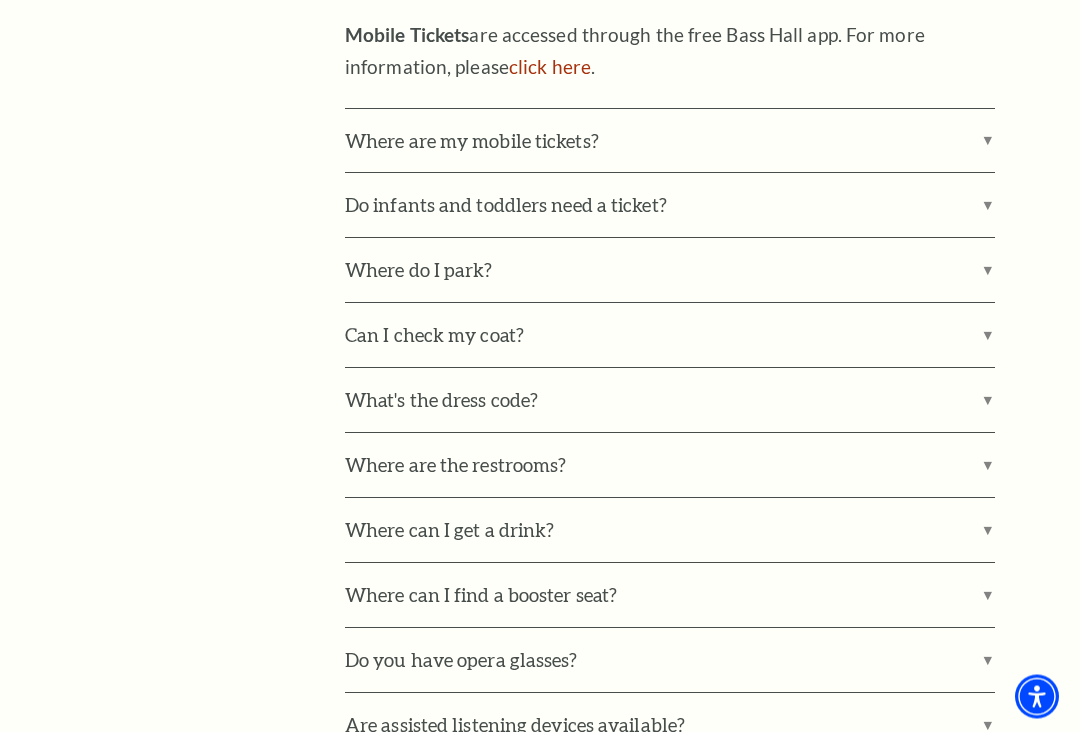 scroll, scrollTop: 1833, scrollLeft: 0, axis: vertical 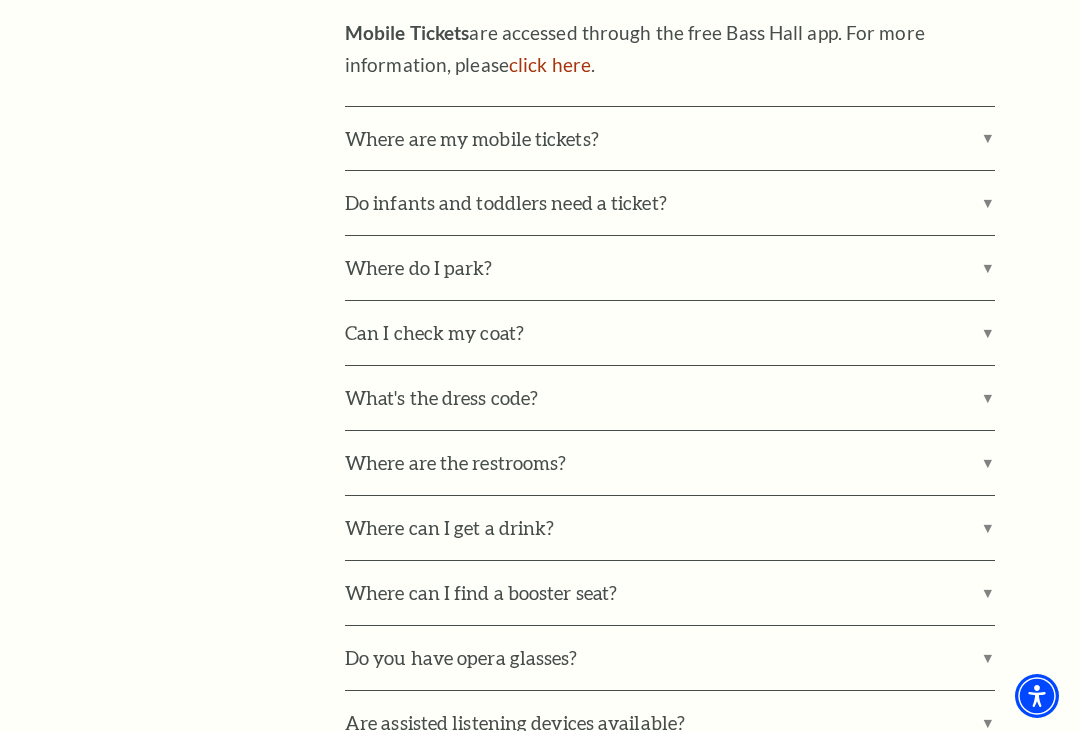 click on "Can I check my coat?" at bounding box center [670, 334] 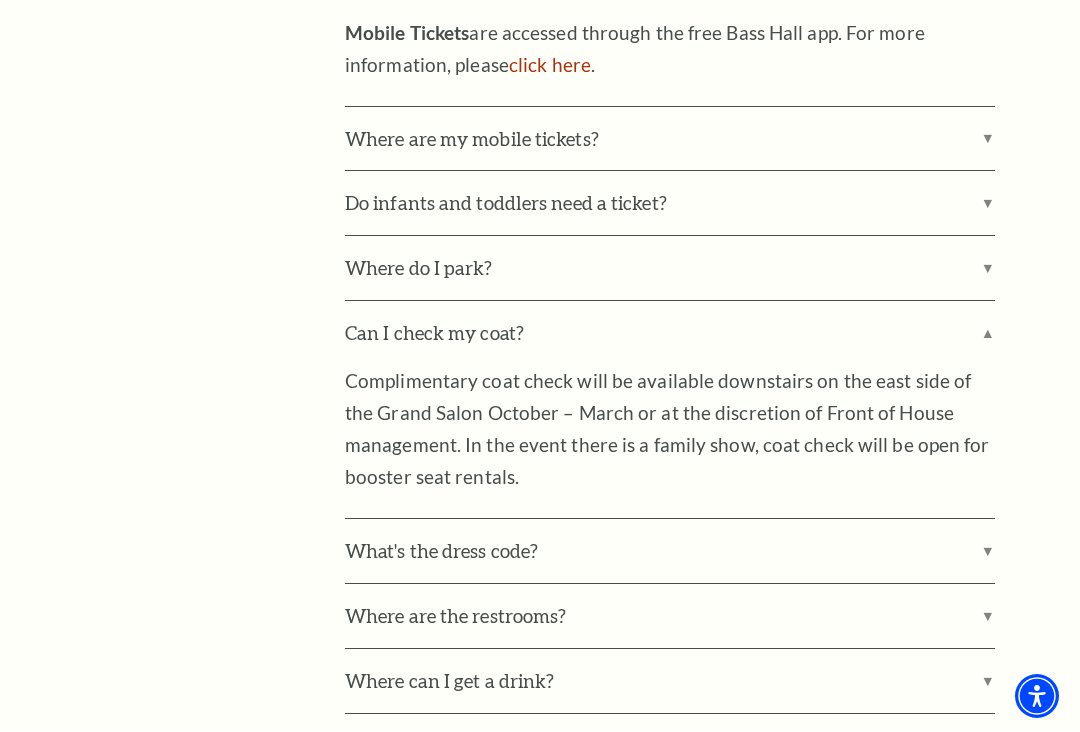 scroll, scrollTop: 1834, scrollLeft: 0, axis: vertical 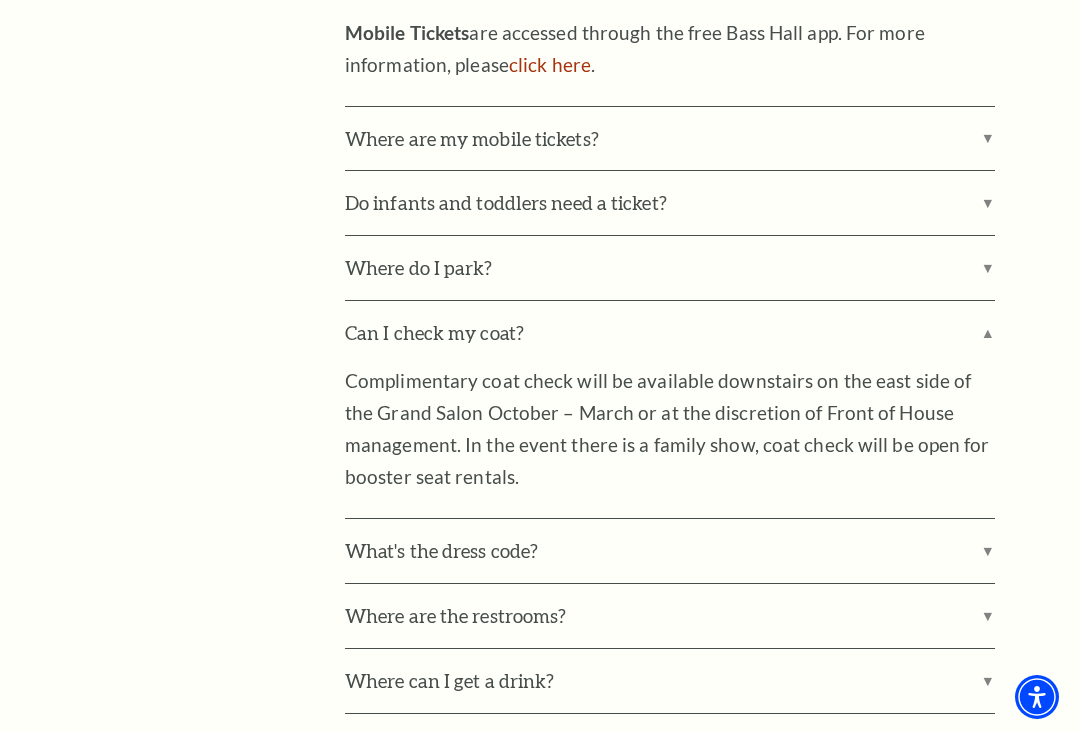 click on "What's the dress code?" at bounding box center [670, 551] 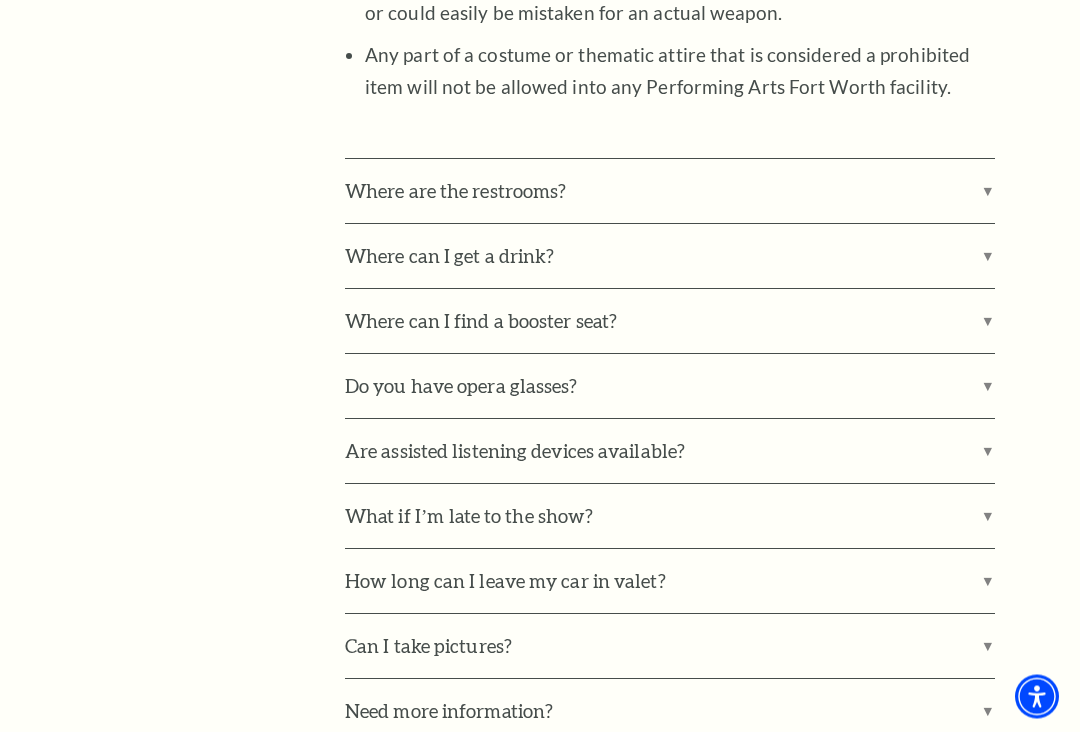 scroll, scrollTop: 2978, scrollLeft: 0, axis: vertical 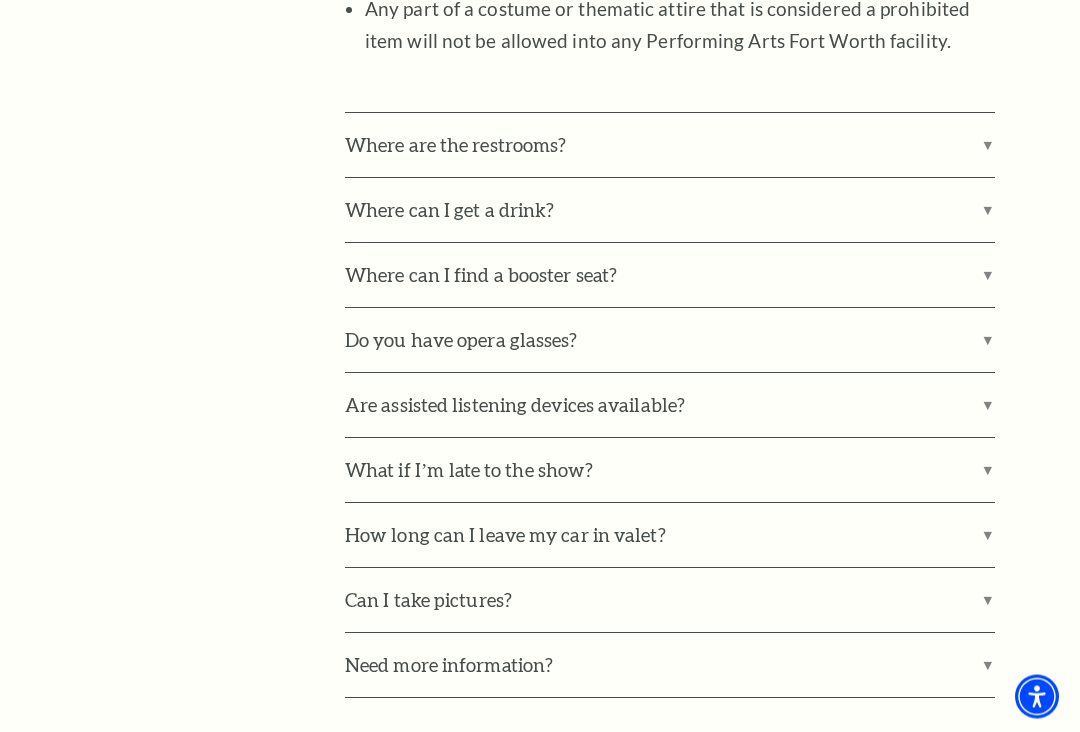 click on "Are assisted listening devices available?" at bounding box center (670, 406) 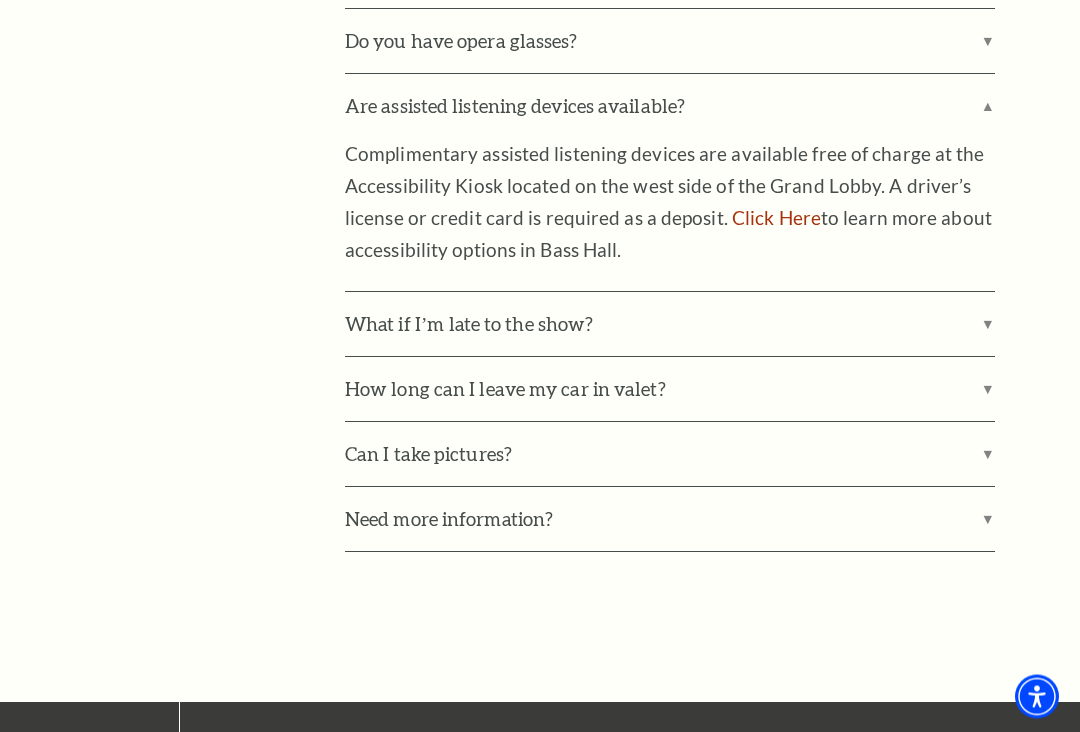 scroll, scrollTop: 3323, scrollLeft: 0, axis: vertical 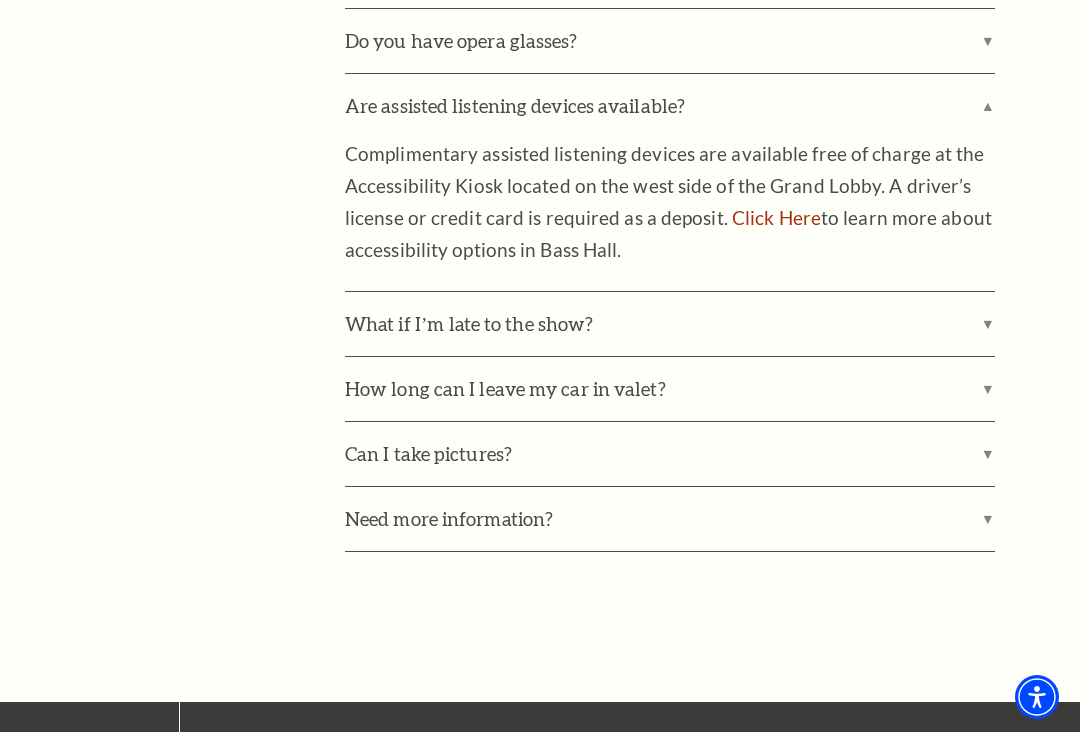 click on "What if I’m late to the show?" at bounding box center (670, 324) 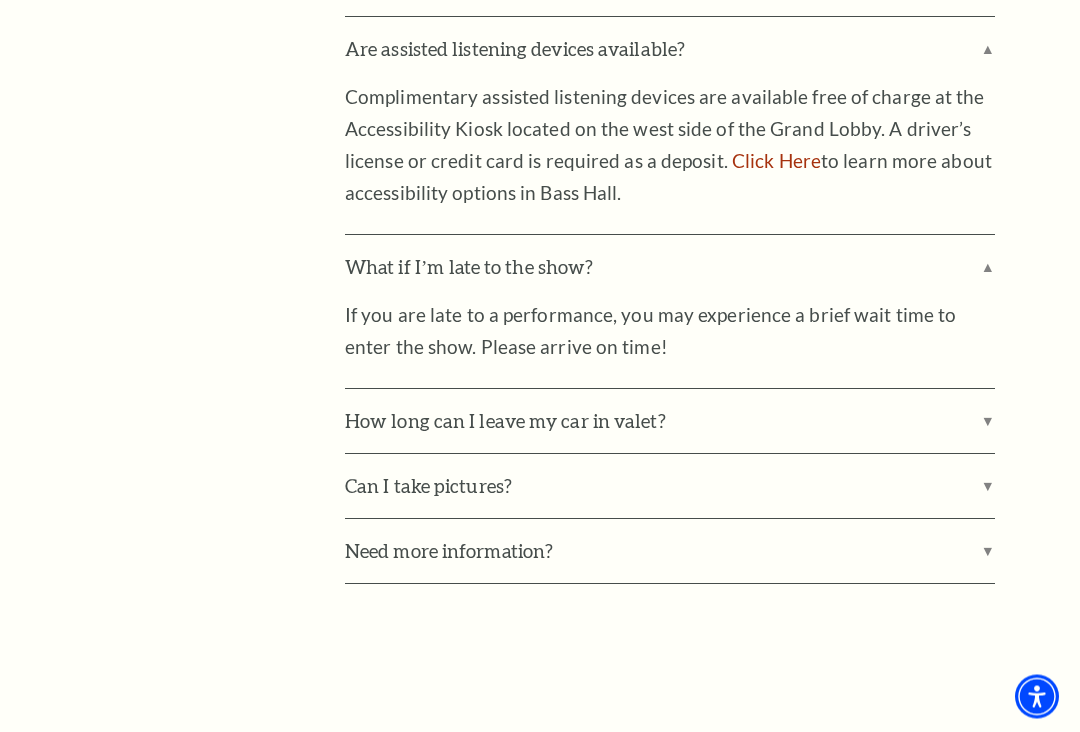click on "Can I take pictures?" at bounding box center [670, 487] 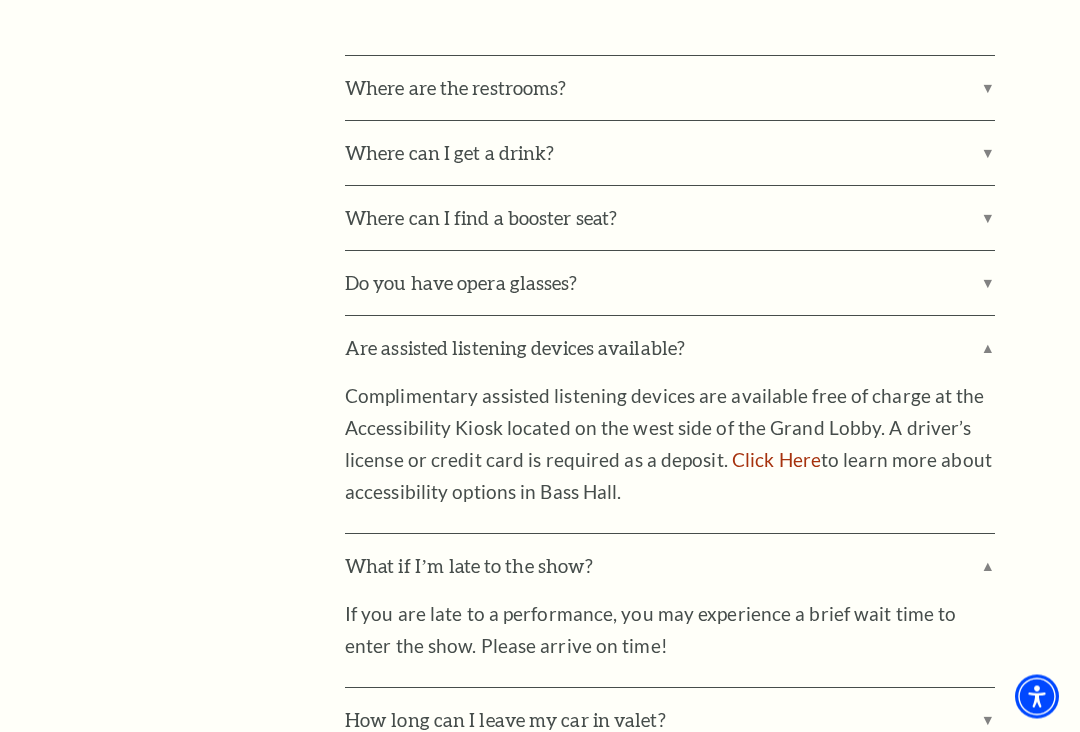 scroll, scrollTop: 3063, scrollLeft: 0, axis: vertical 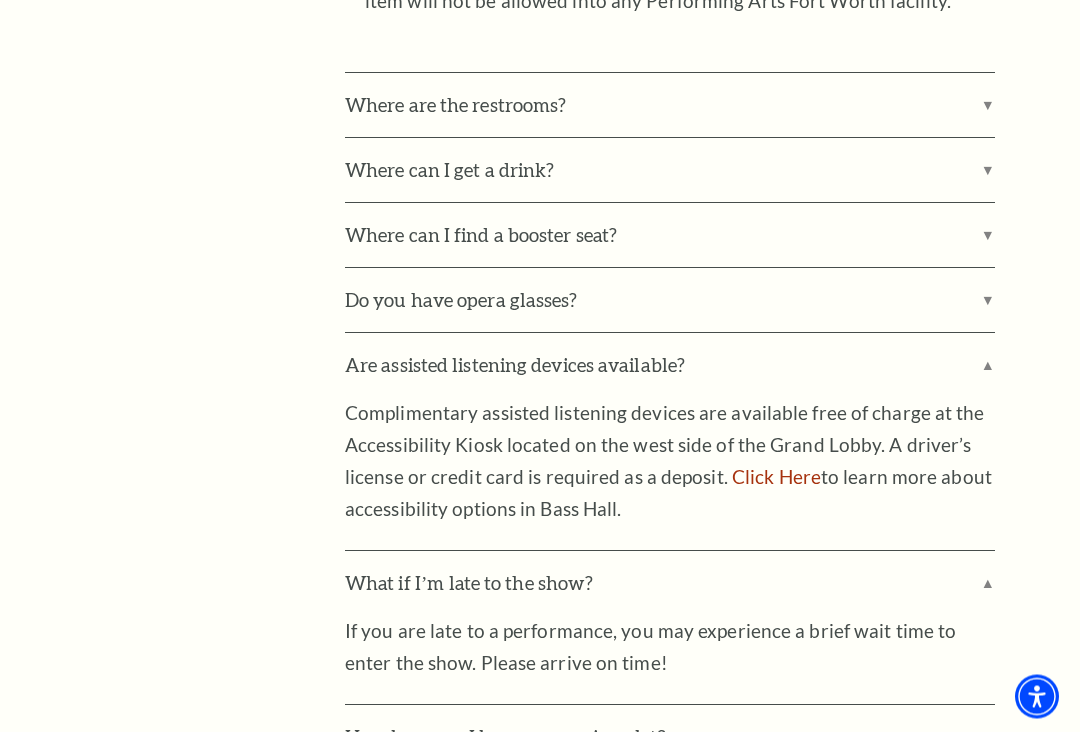 click on "Click Here" at bounding box center (776, 477) 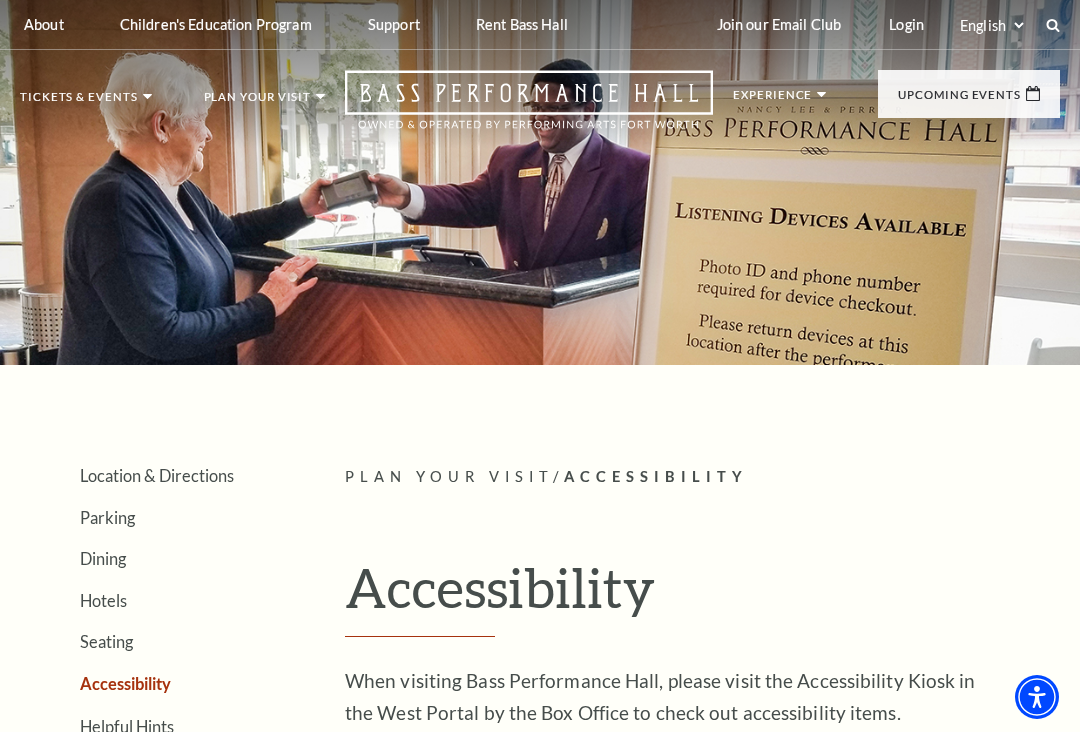 scroll, scrollTop: 0, scrollLeft: 0, axis: both 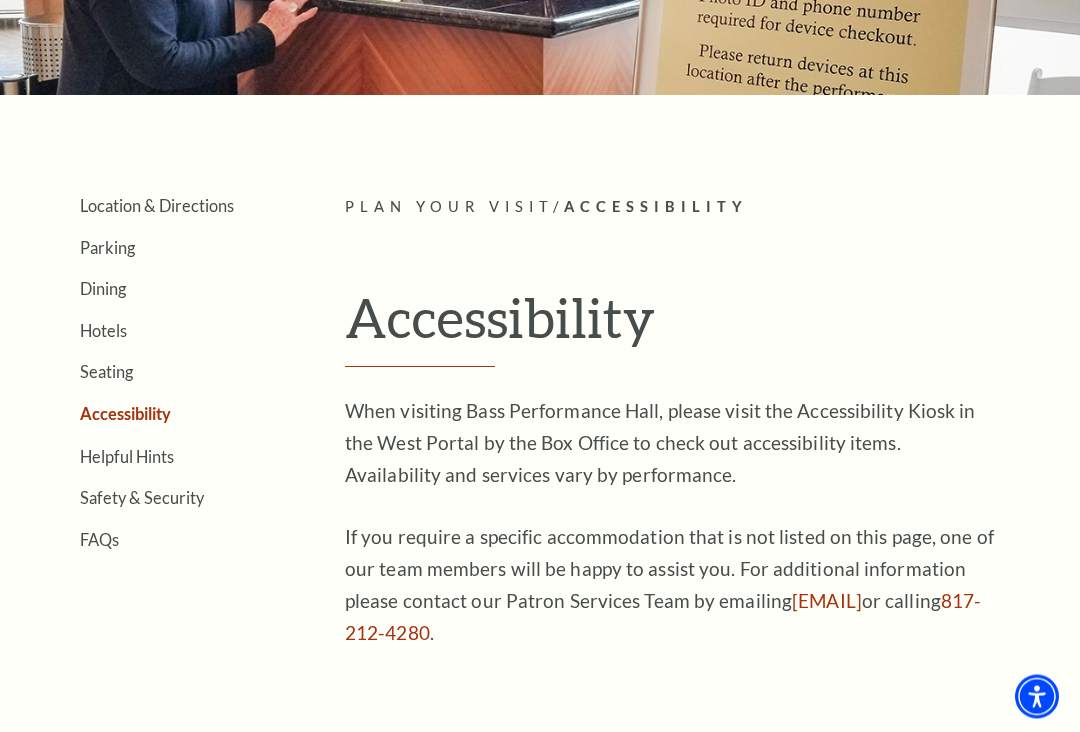 click on "View Full Calendar" at bounding box center [539, 337] 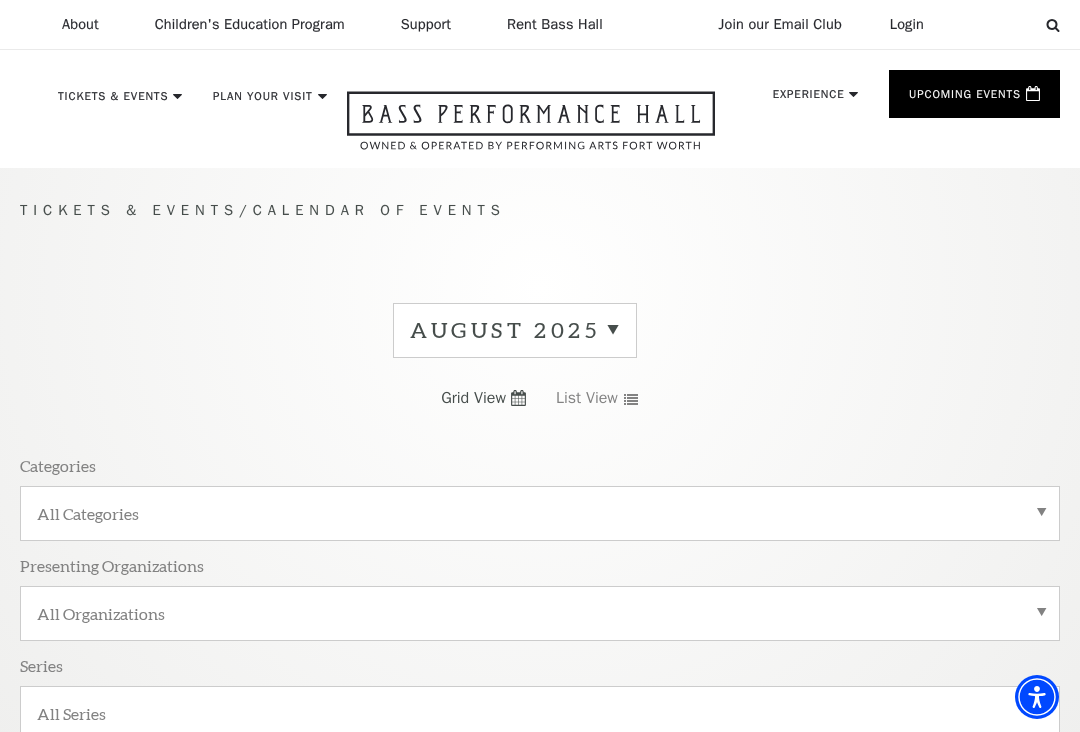 scroll, scrollTop: 0, scrollLeft: 0, axis: both 